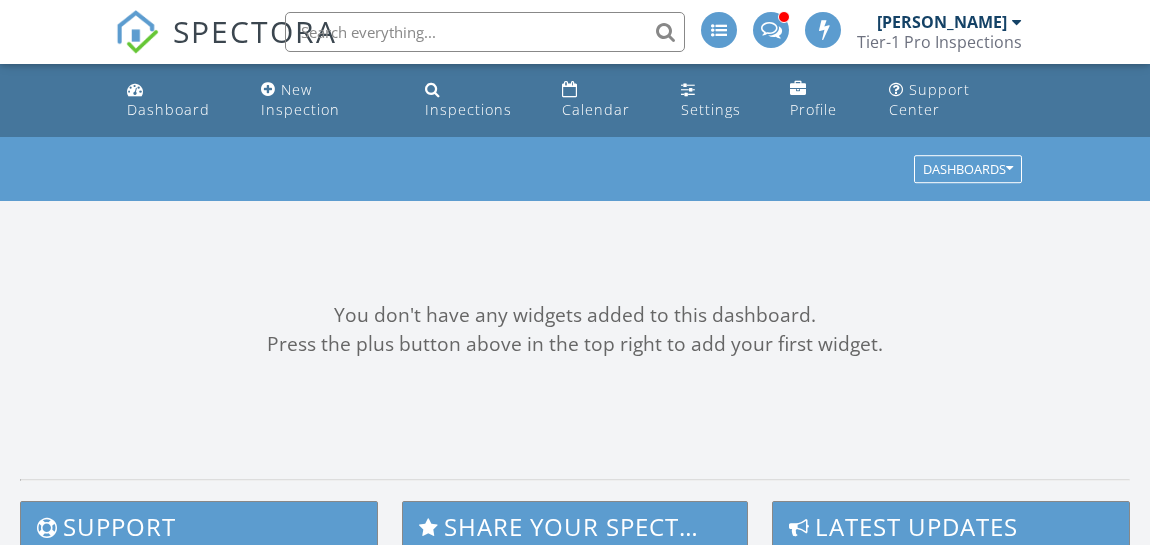 scroll, scrollTop: 0, scrollLeft: 0, axis: both 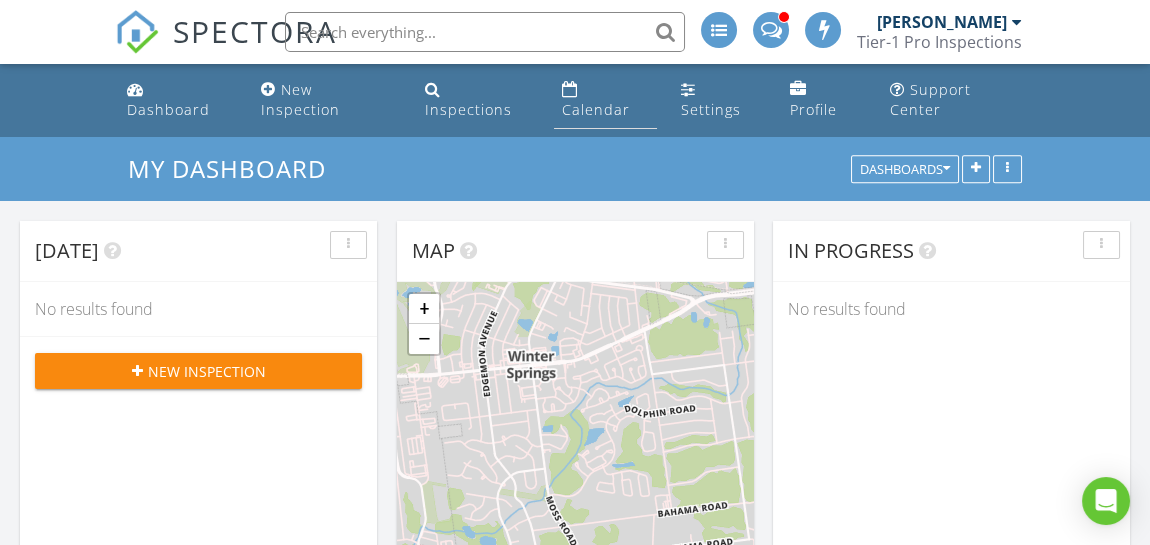 click on "Calendar" at bounding box center [596, 109] 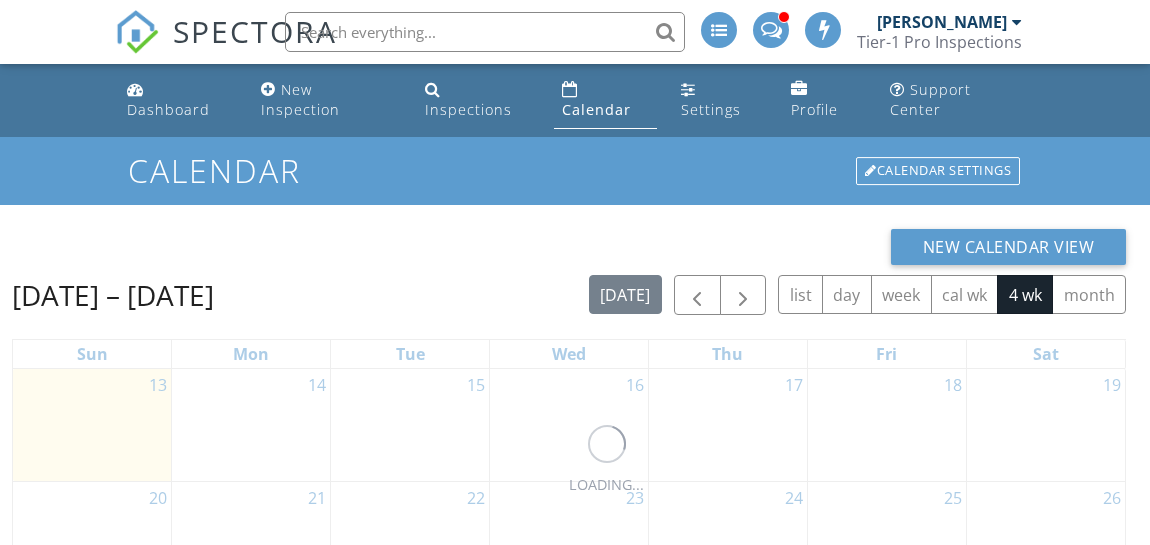 scroll, scrollTop: 0, scrollLeft: 0, axis: both 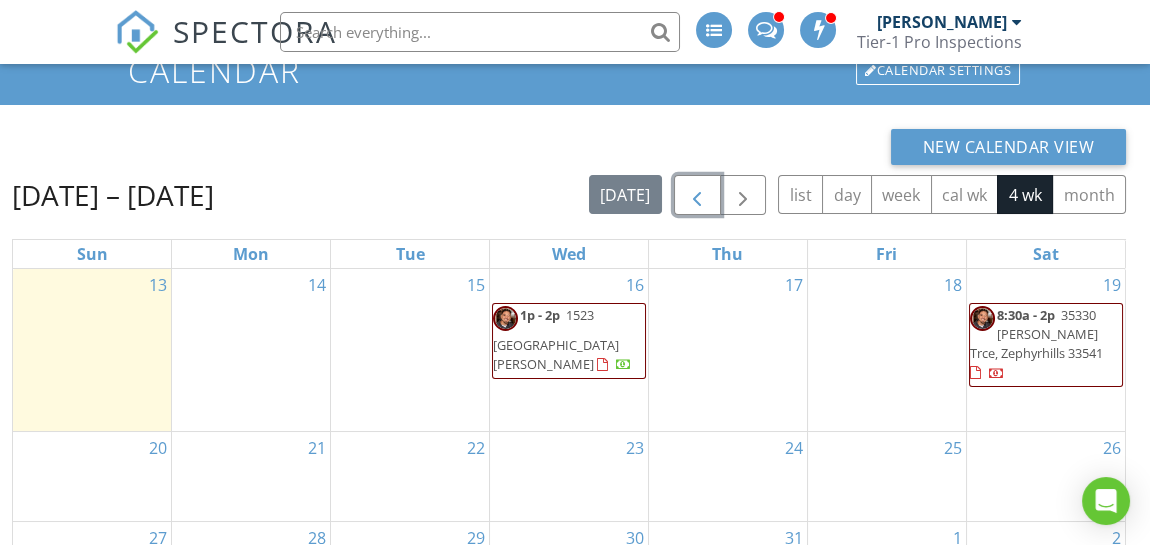 click at bounding box center (697, 196) 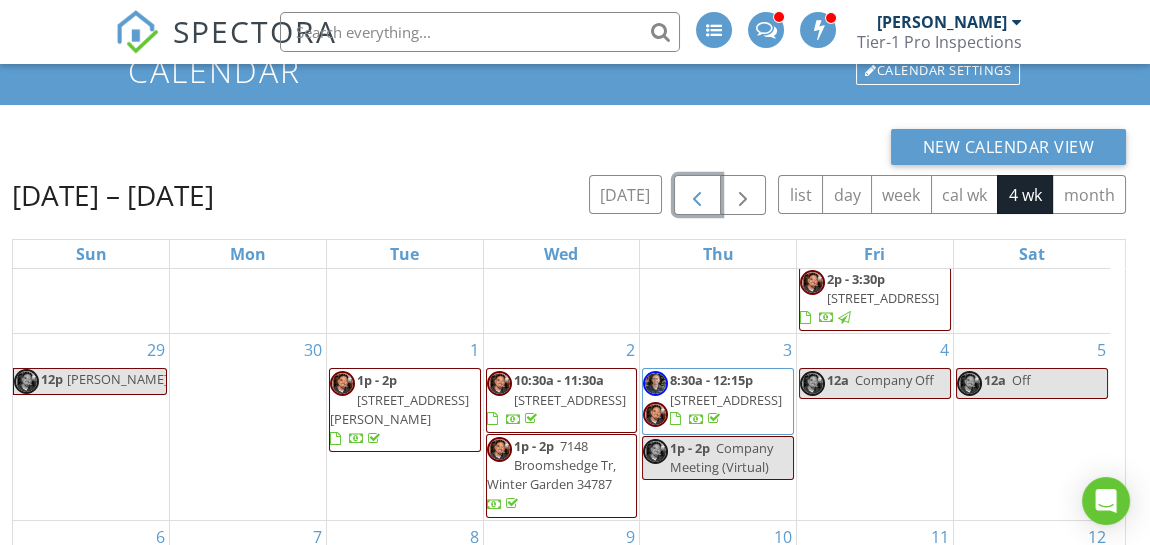 scroll, scrollTop: 385, scrollLeft: 0, axis: vertical 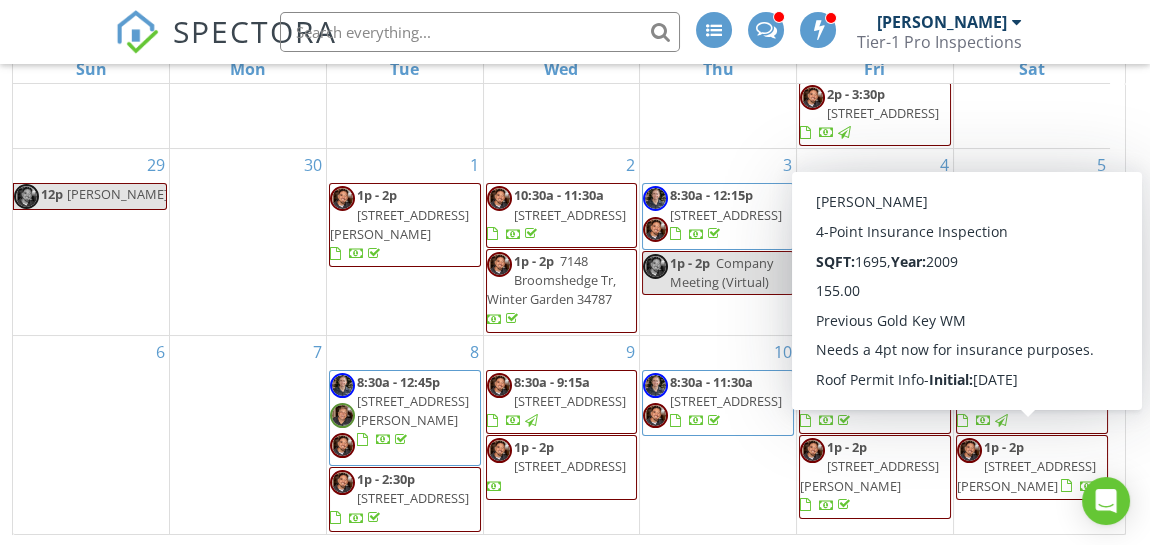 click on "[STREET_ADDRESS][PERSON_NAME]" at bounding box center [1026, 475] 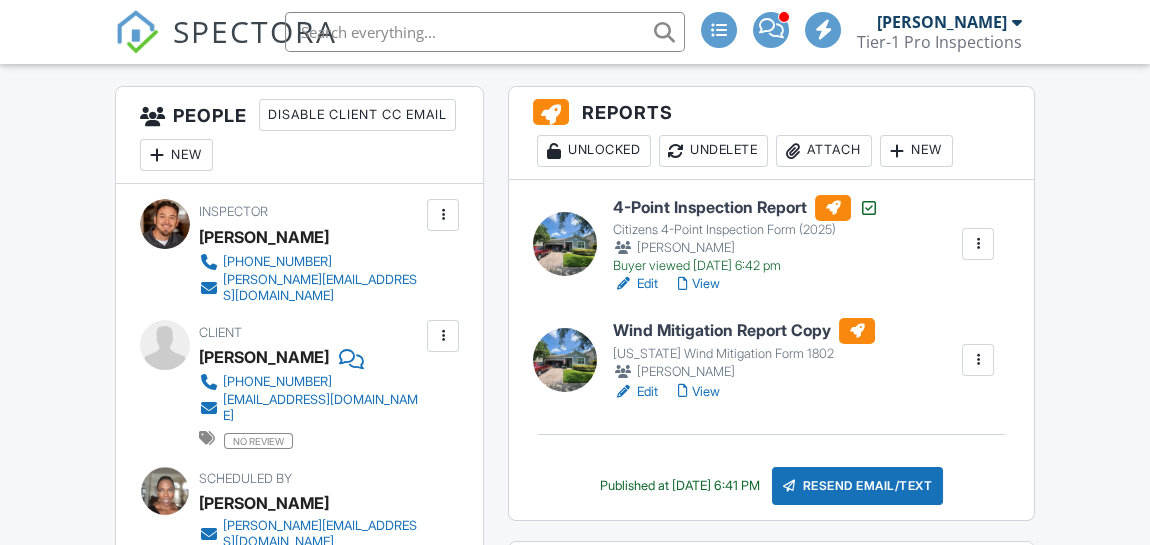 scroll, scrollTop: 500, scrollLeft: 0, axis: vertical 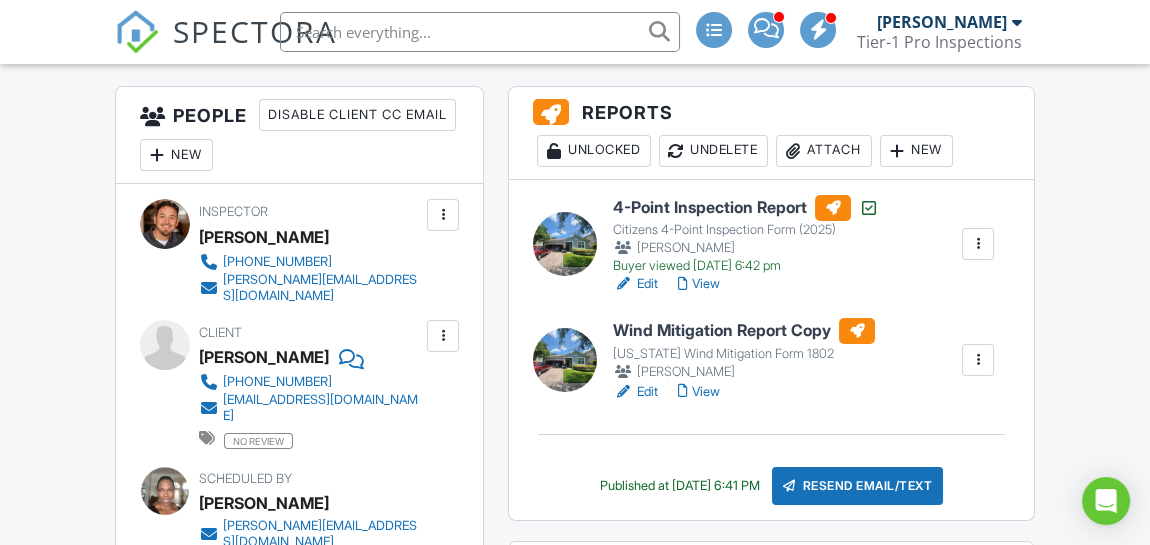 click at bounding box center [565, 244] 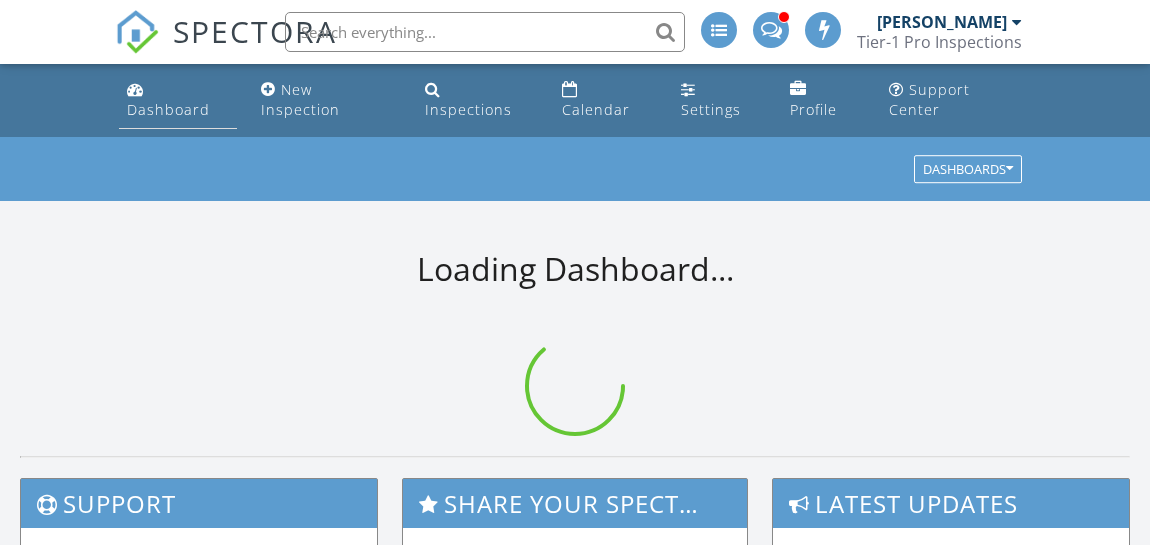 scroll, scrollTop: 0, scrollLeft: 0, axis: both 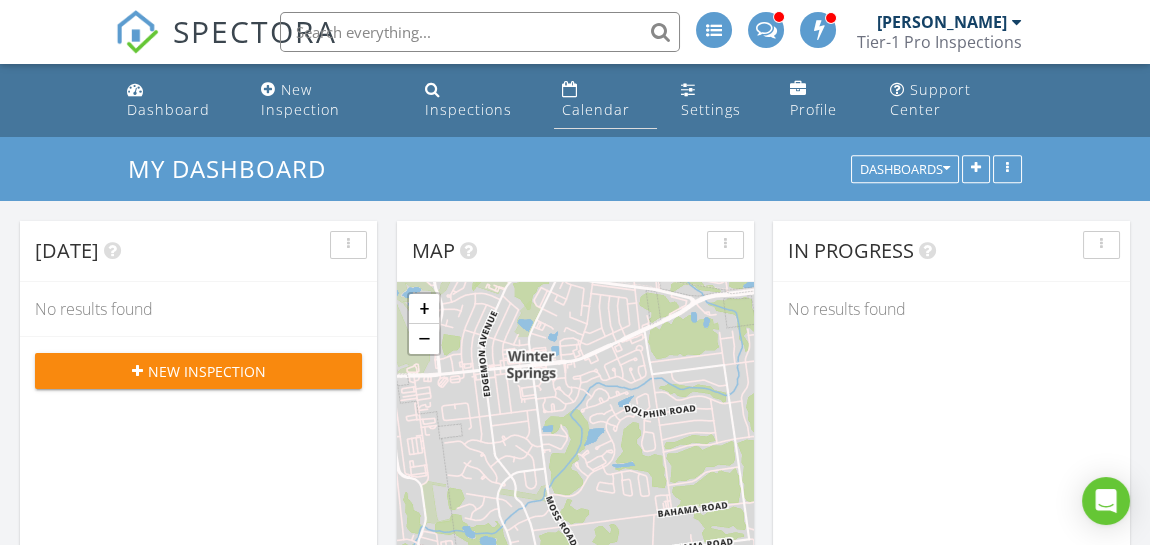 click on "Calendar" at bounding box center [596, 109] 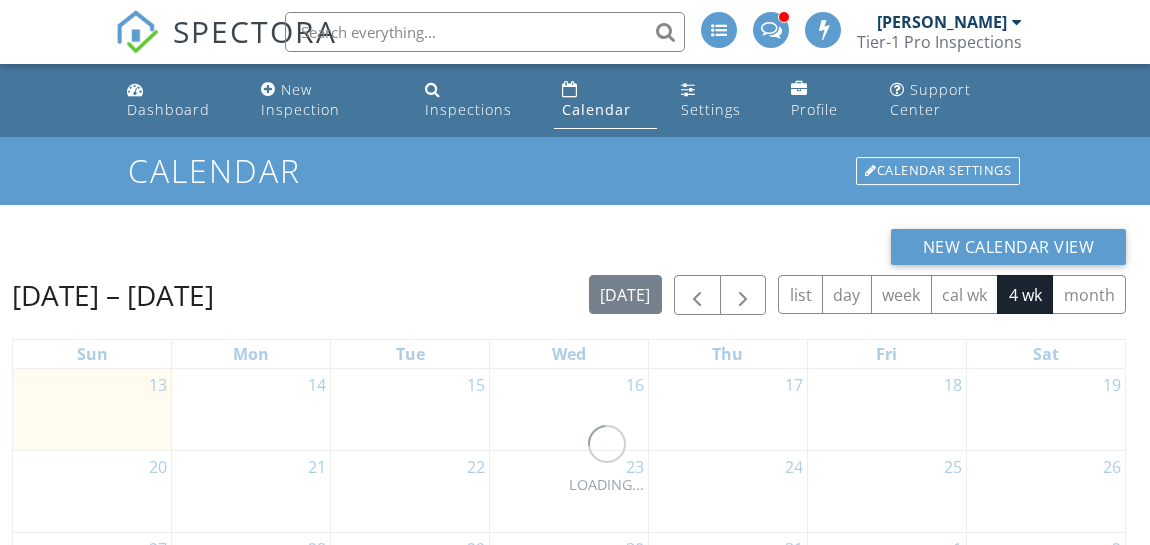 scroll, scrollTop: 0, scrollLeft: 0, axis: both 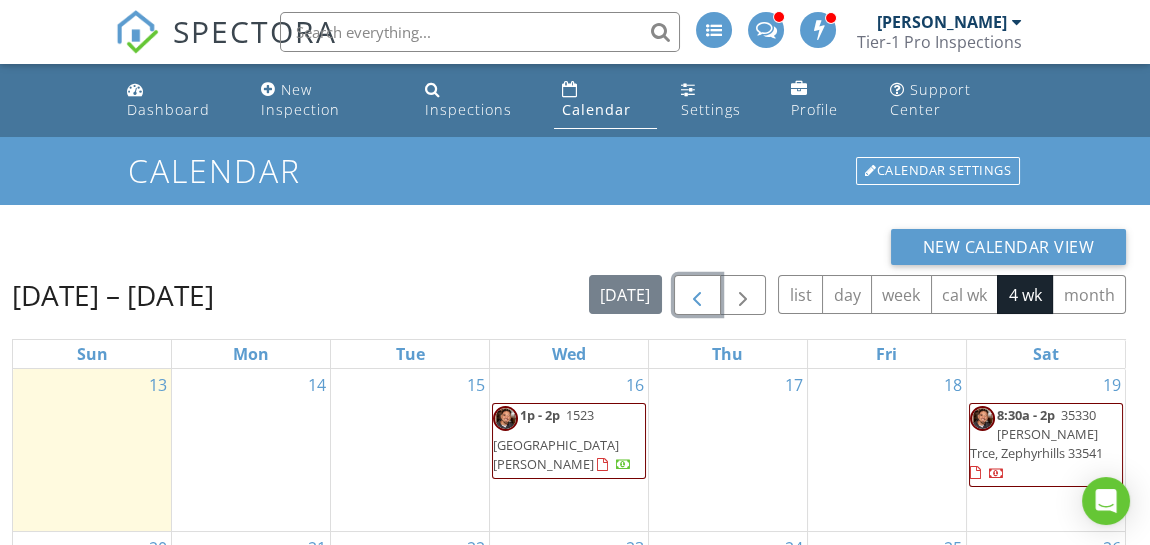 click at bounding box center (697, 296) 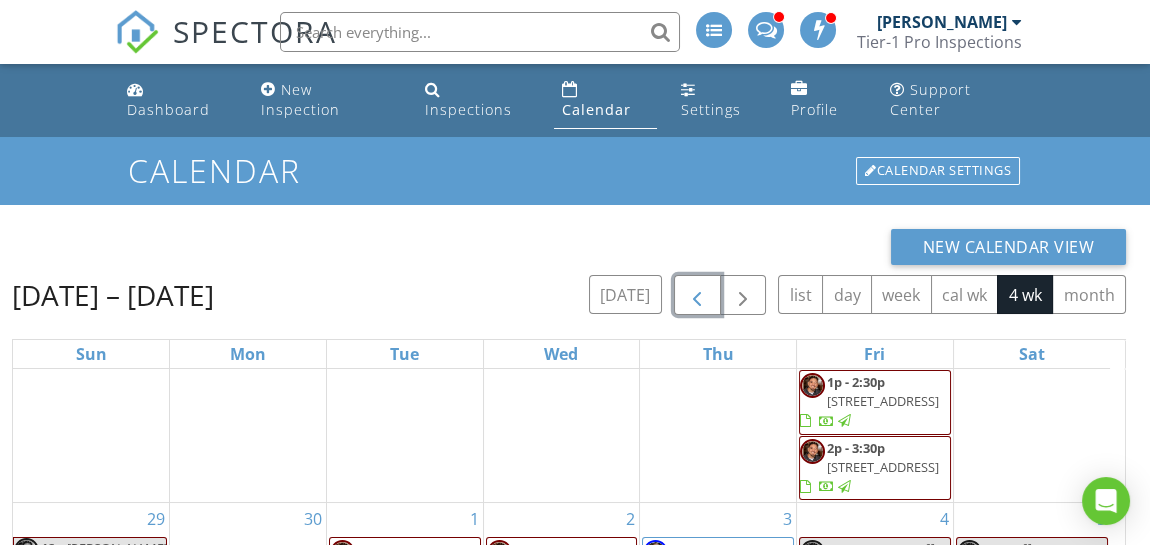 scroll, scrollTop: 385, scrollLeft: 0, axis: vertical 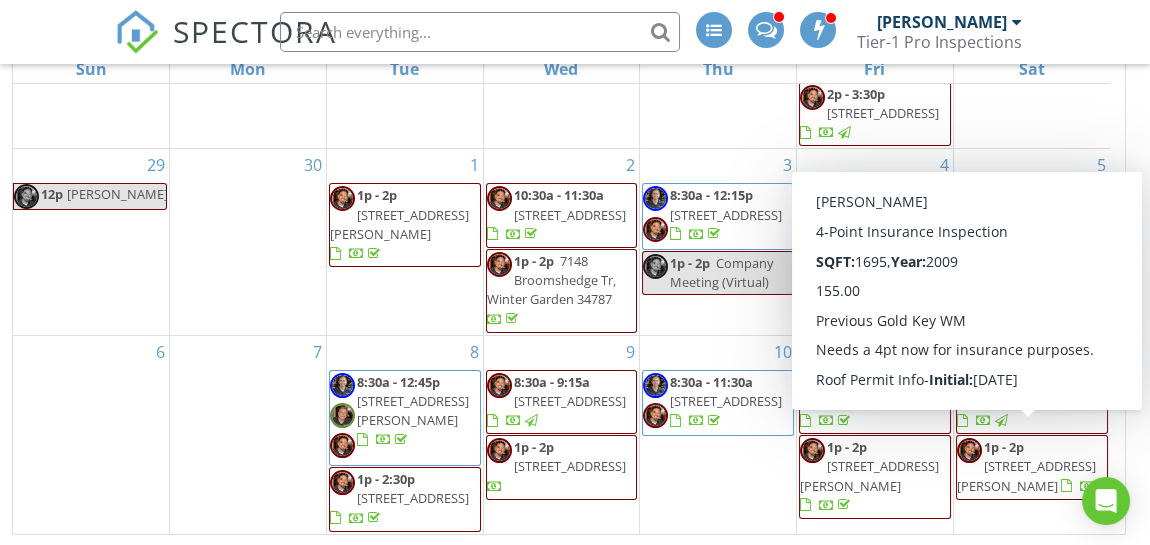 click on "13147 Moss Park Ridge Dr, Orlando 32832" at bounding box center [1026, 475] 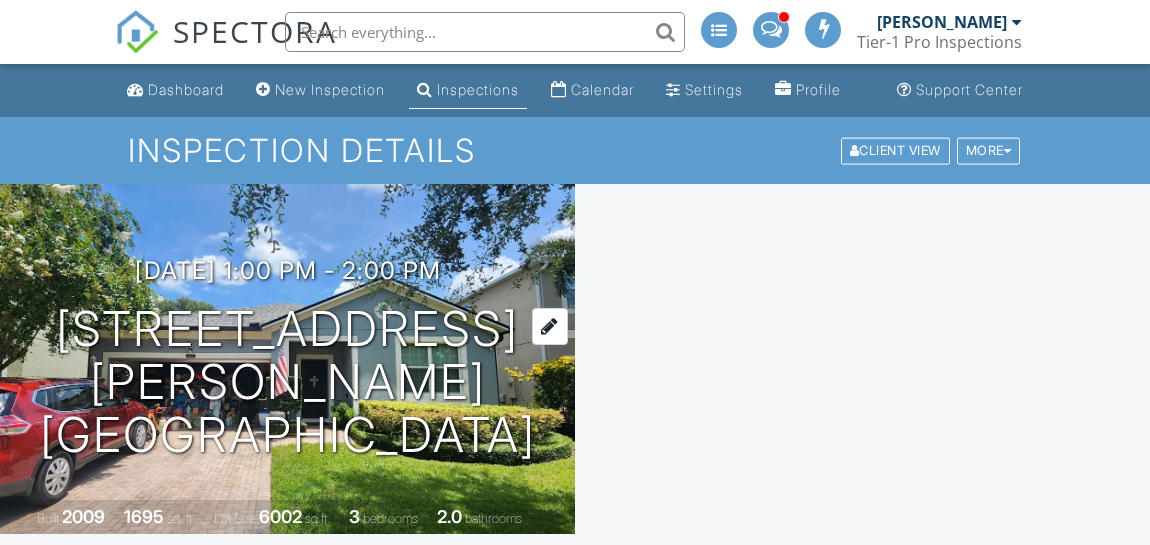 scroll, scrollTop: 0, scrollLeft: 0, axis: both 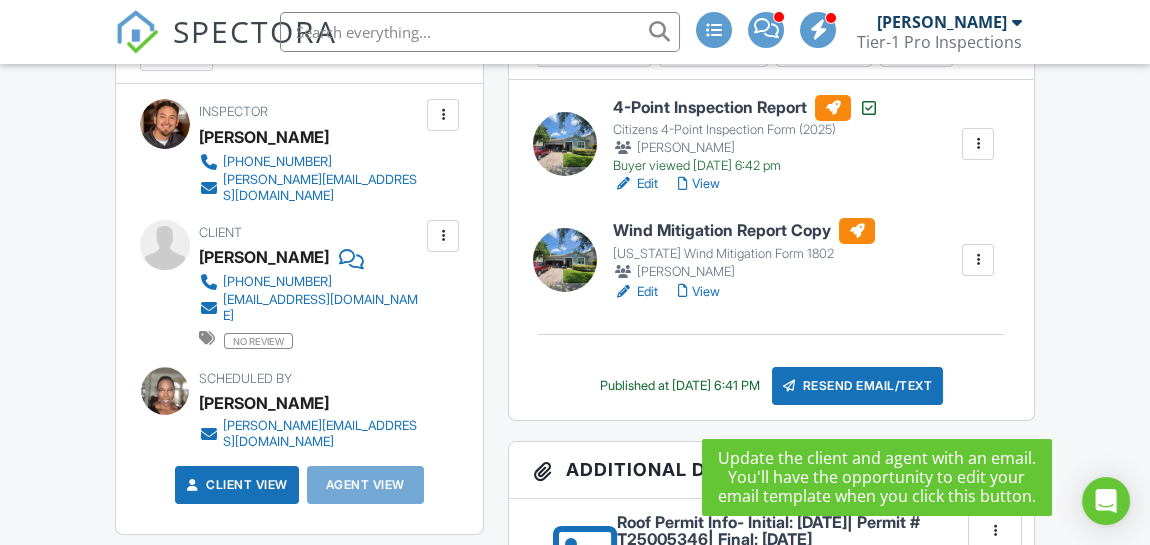 click on "Resend Email/Text" at bounding box center (858, 386) 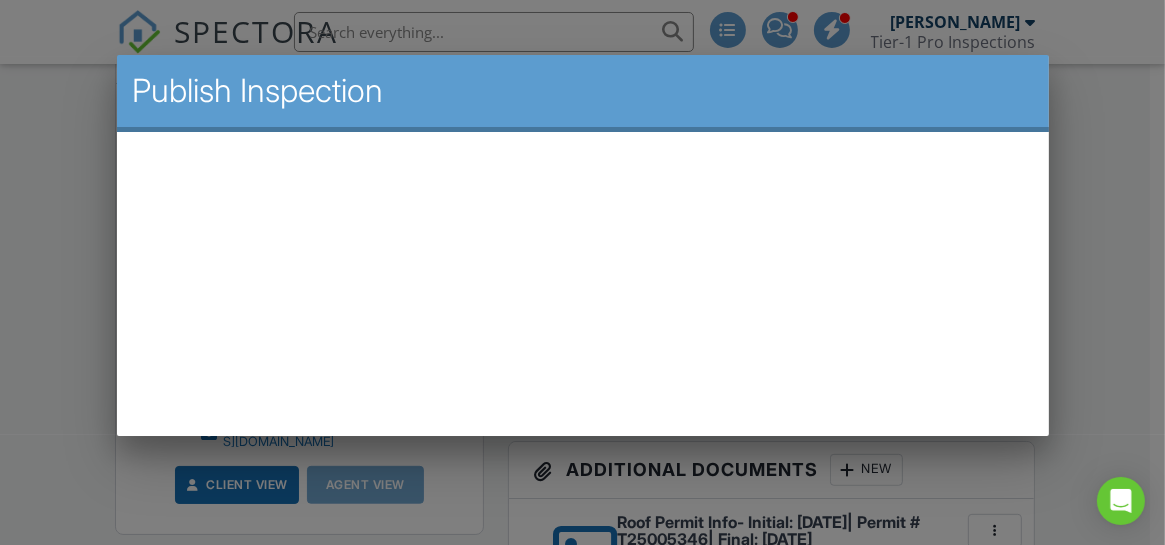 scroll, scrollTop: 0, scrollLeft: 0, axis: both 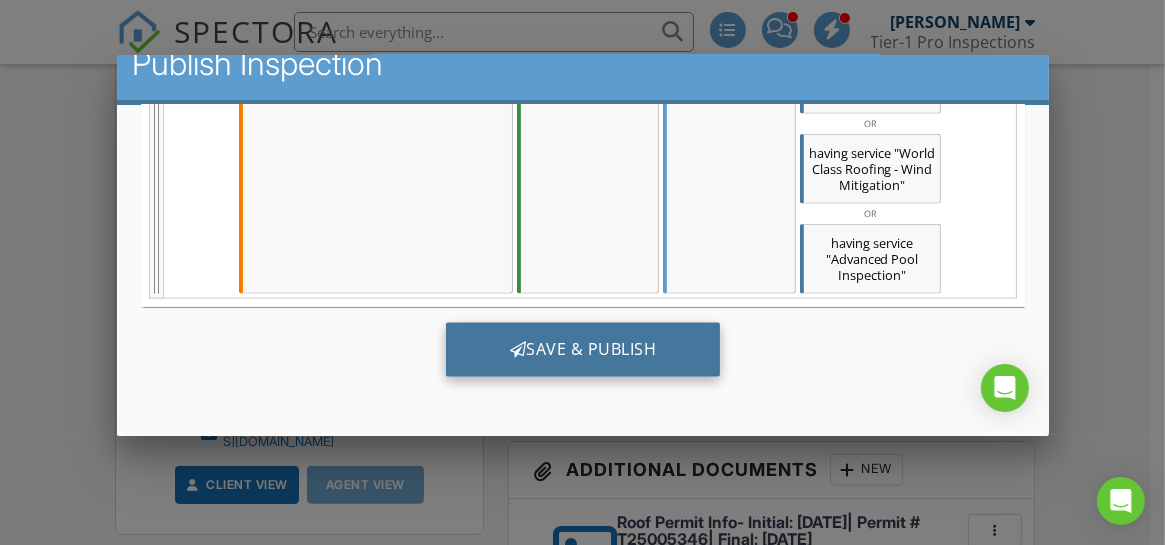 click on "Save & Publish" at bounding box center (582, 349) 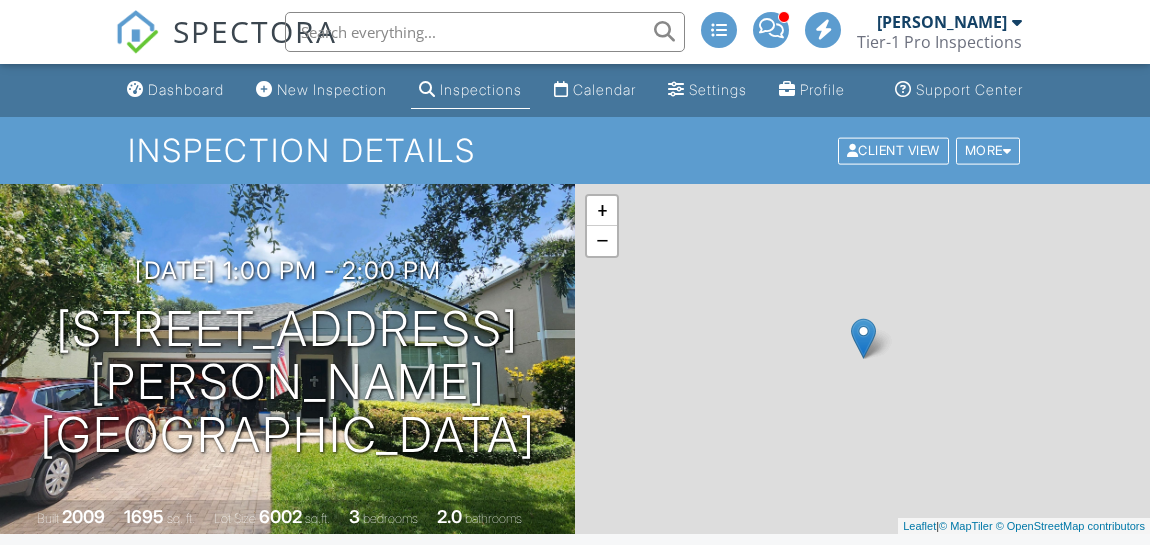 scroll, scrollTop: 0, scrollLeft: 0, axis: both 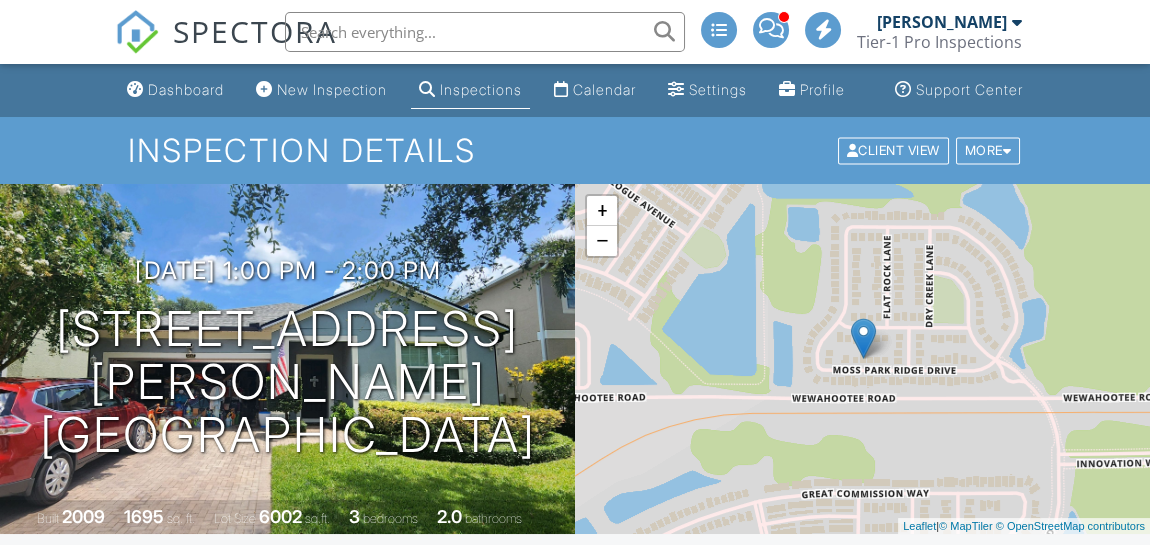 drag, startPoint x: 0, startPoint y: 0, endPoint x: 178, endPoint y: 146, distance: 230.21729 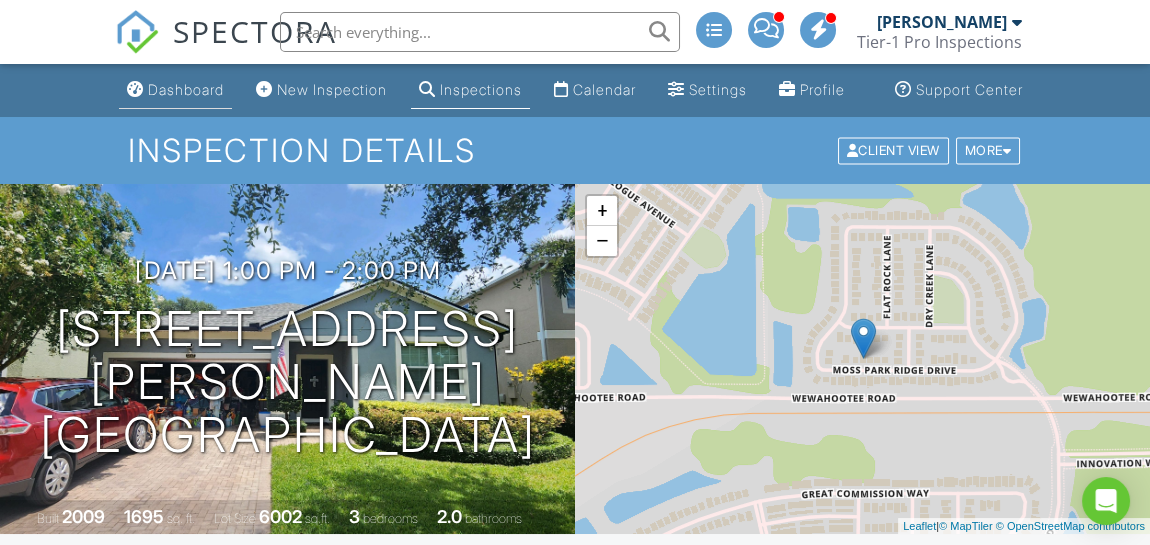 click on "Dashboard" at bounding box center (186, 89) 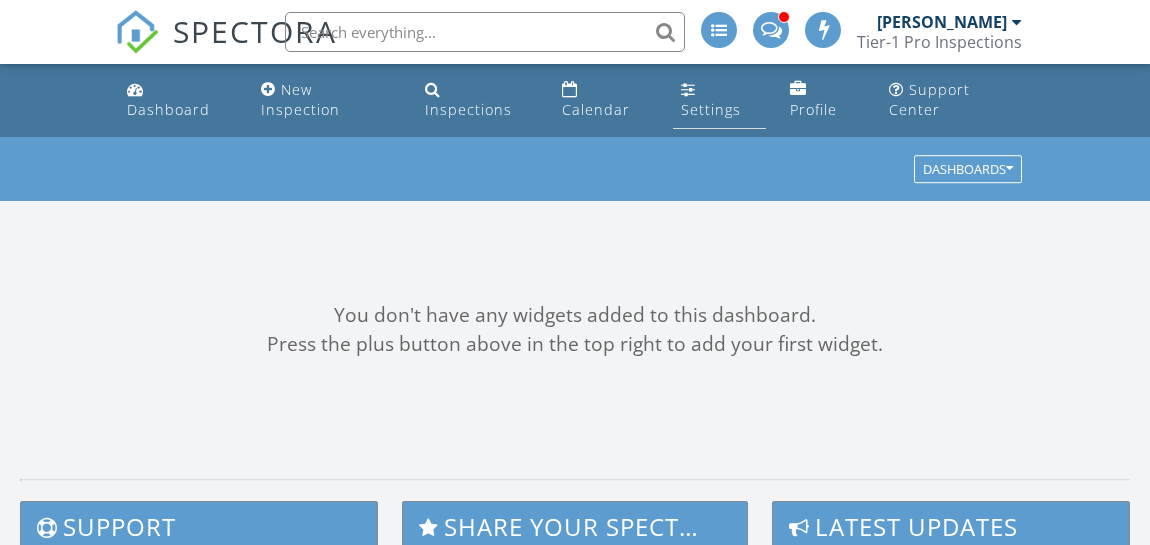 scroll, scrollTop: 0, scrollLeft: 0, axis: both 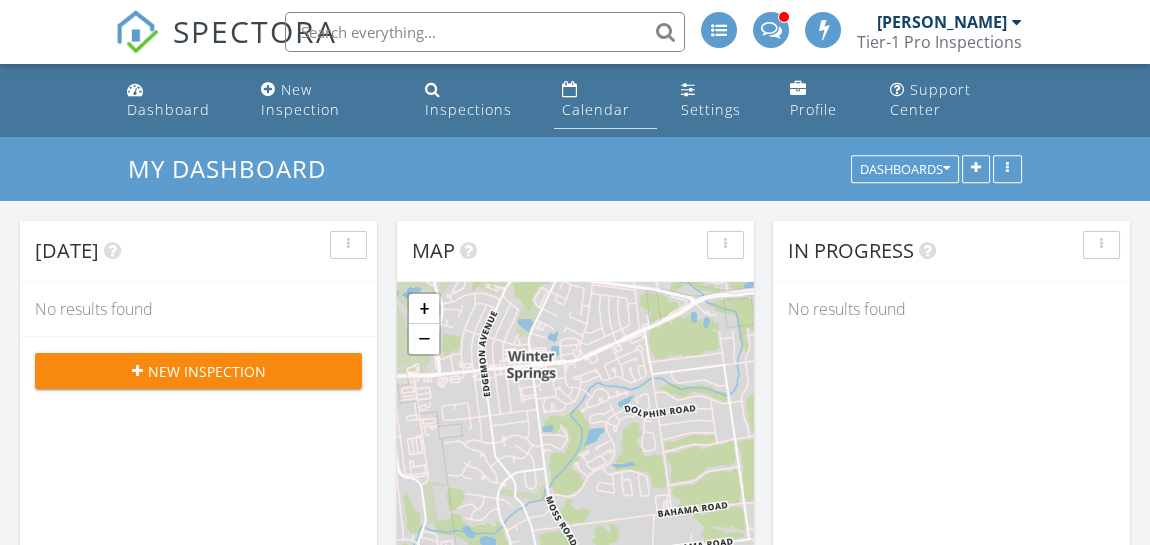 click on "Calendar" at bounding box center (596, 109) 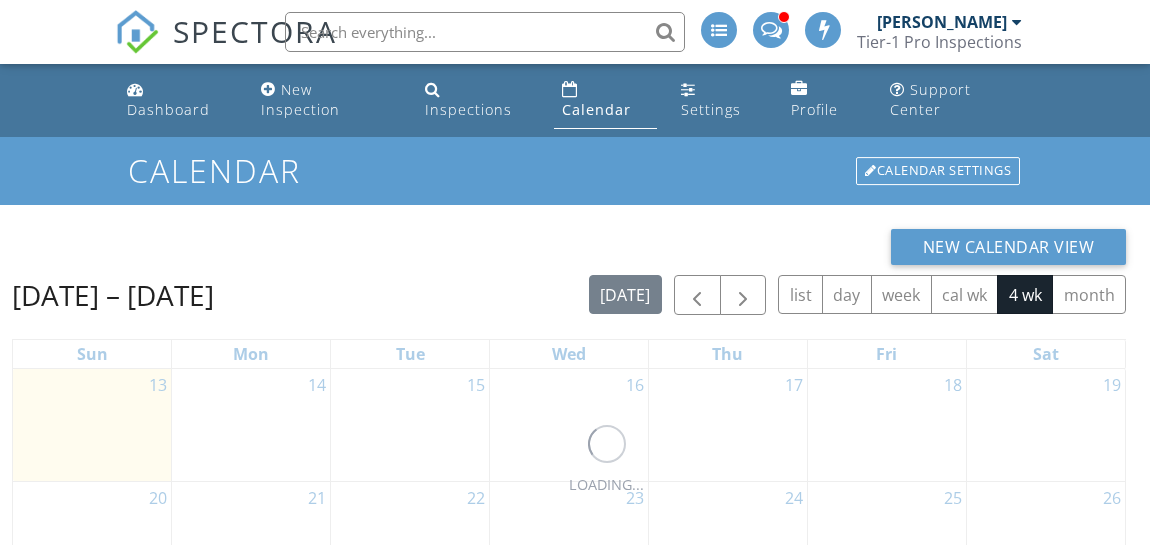 scroll, scrollTop: 0, scrollLeft: 0, axis: both 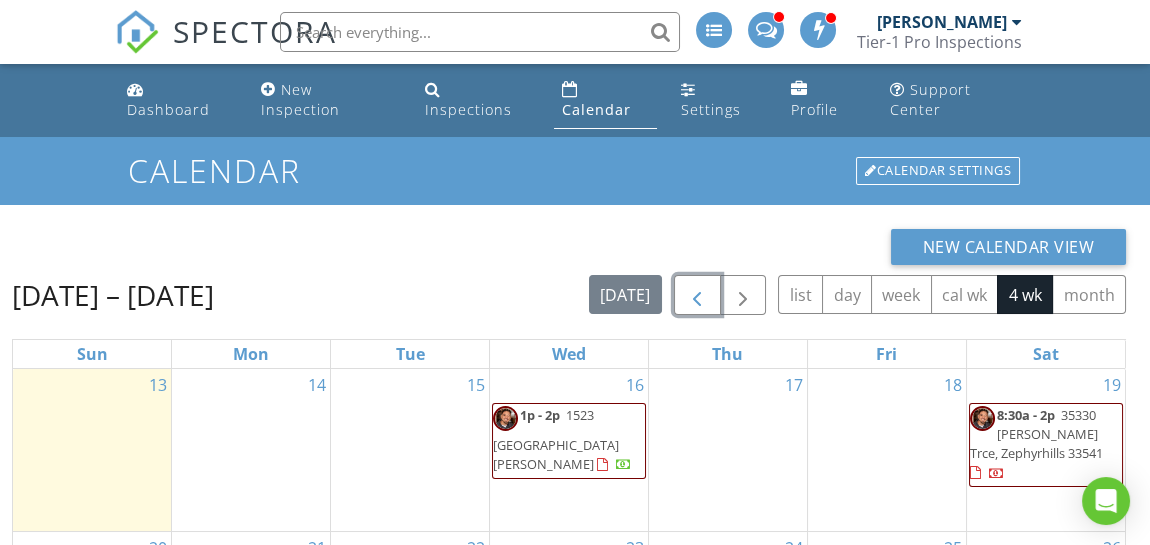 click at bounding box center (697, 296) 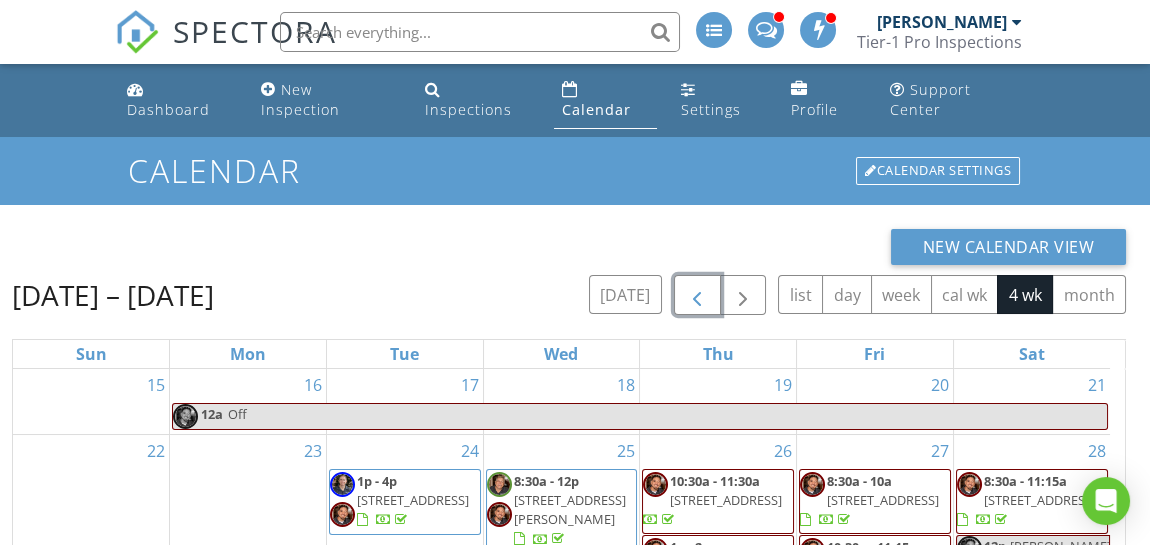 scroll, scrollTop: 200, scrollLeft: 0, axis: vertical 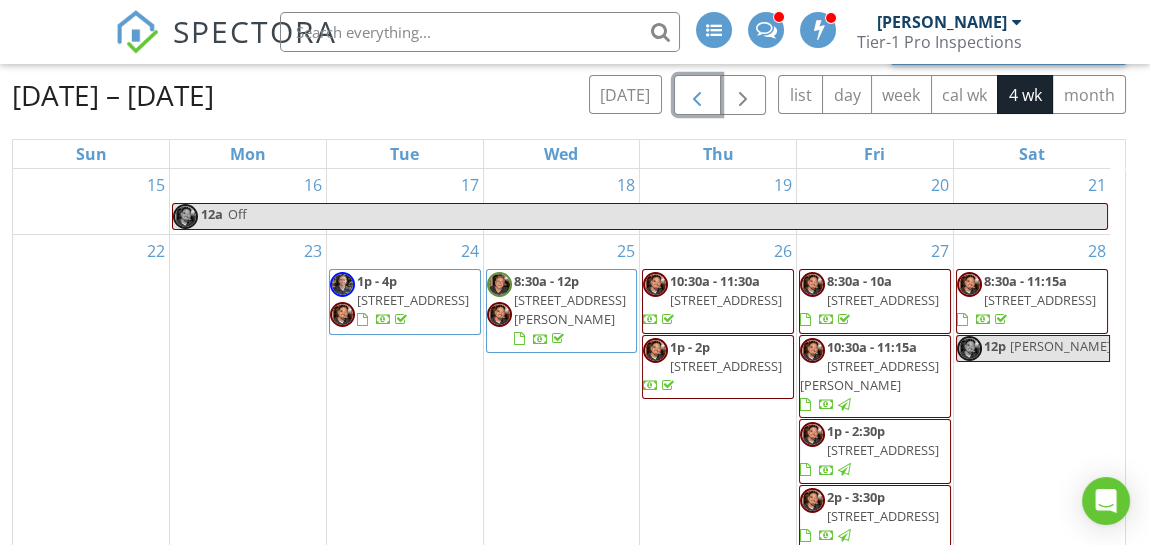 click on "528 S Lake Pleasant Rd, Apopka 32703" at bounding box center [1040, 300] 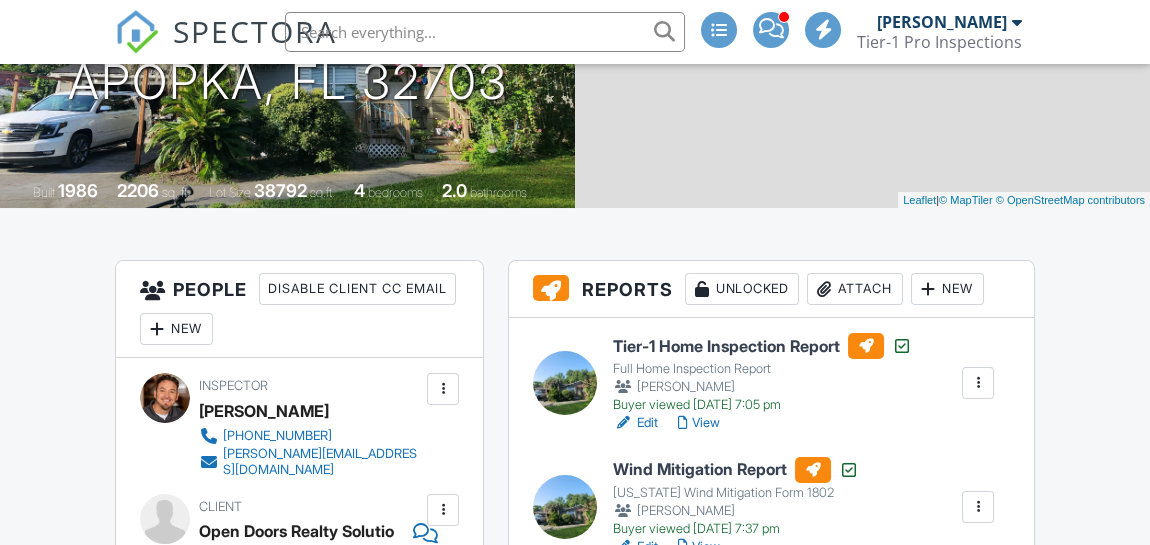 scroll, scrollTop: 500, scrollLeft: 0, axis: vertical 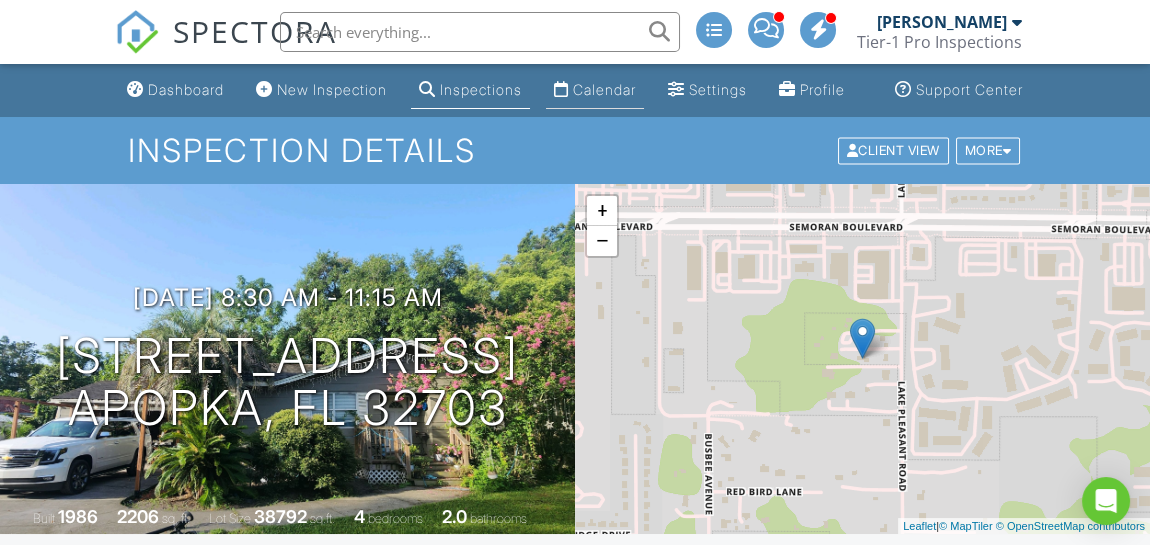 click on "Calendar" at bounding box center [604, 89] 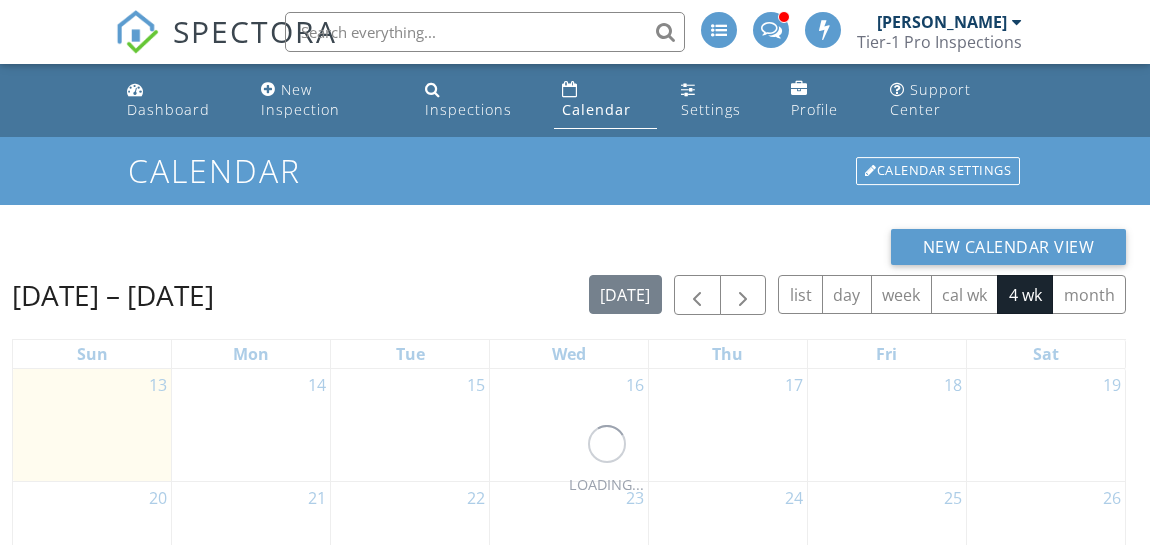 scroll, scrollTop: 0, scrollLeft: 0, axis: both 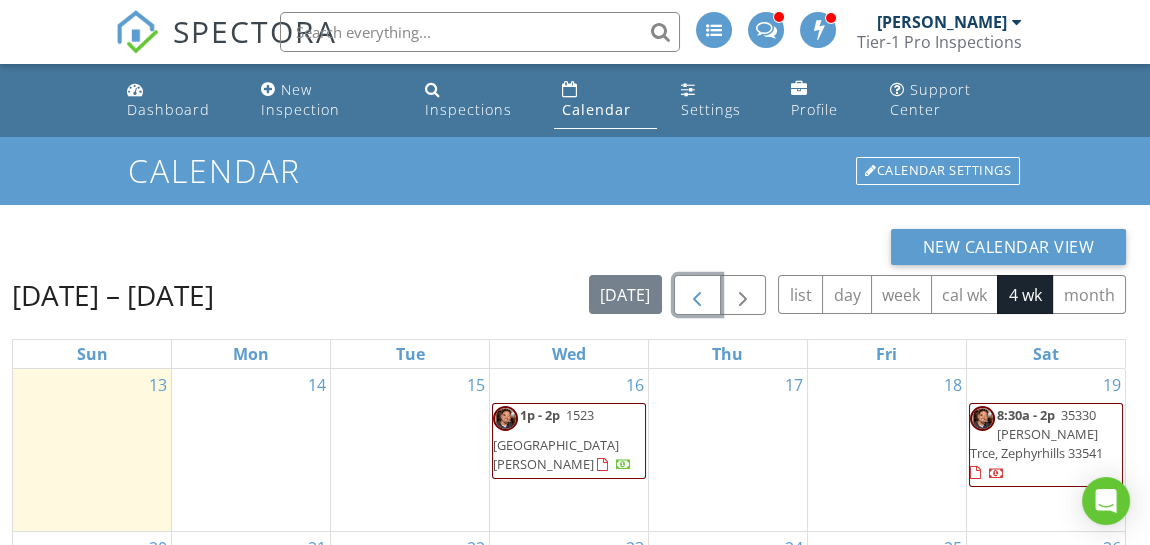 click at bounding box center (697, 296) 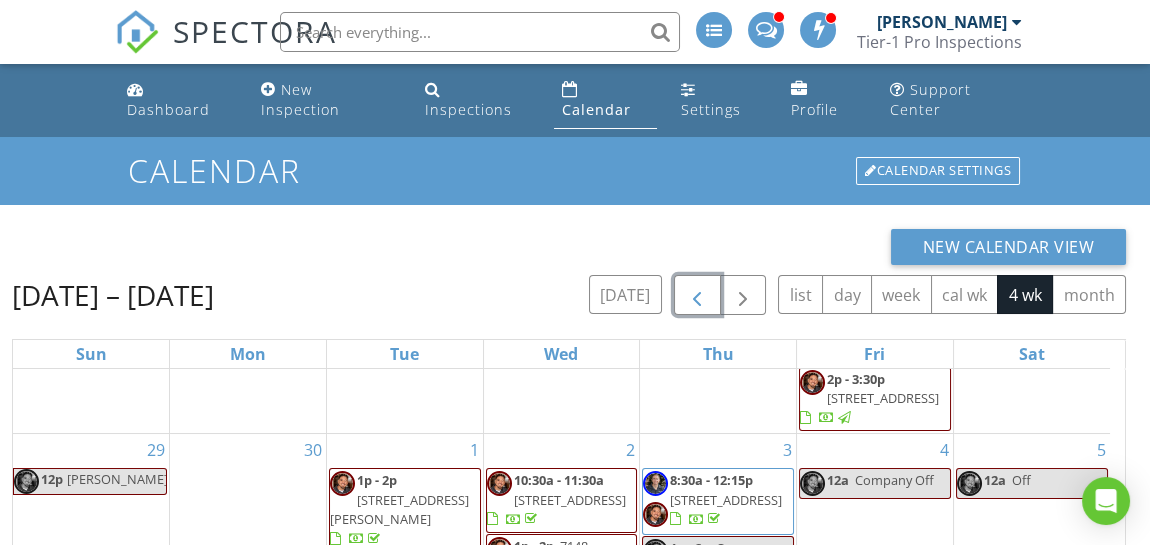 scroll, scrollTop: 385, scrollLeft: 0, axis: vertical 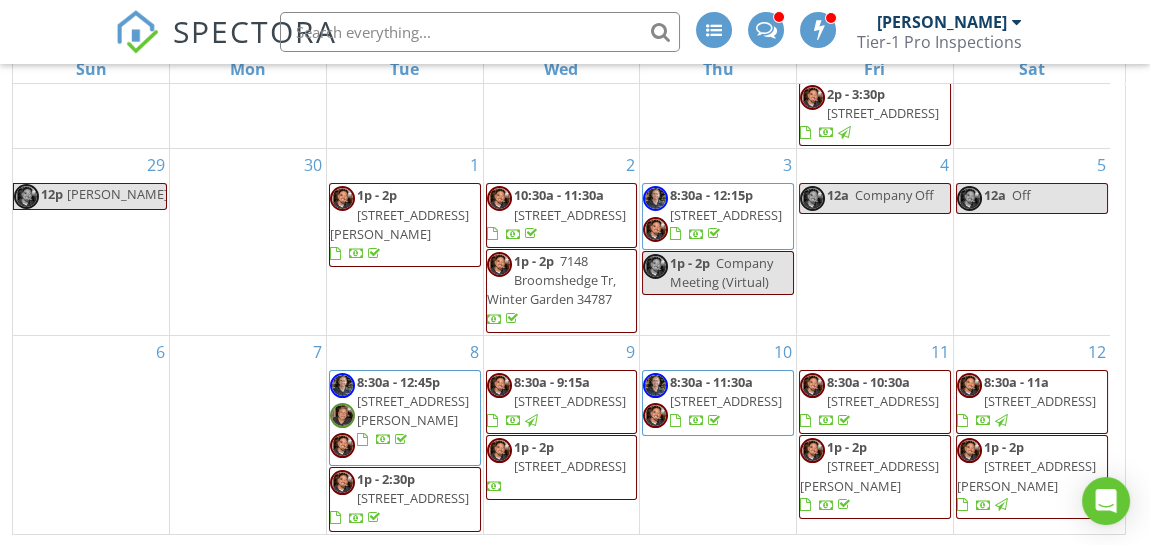 click on "13147 Moss Park Ridge Dr, Orlando 32832" at bounding box center [1026, 475] 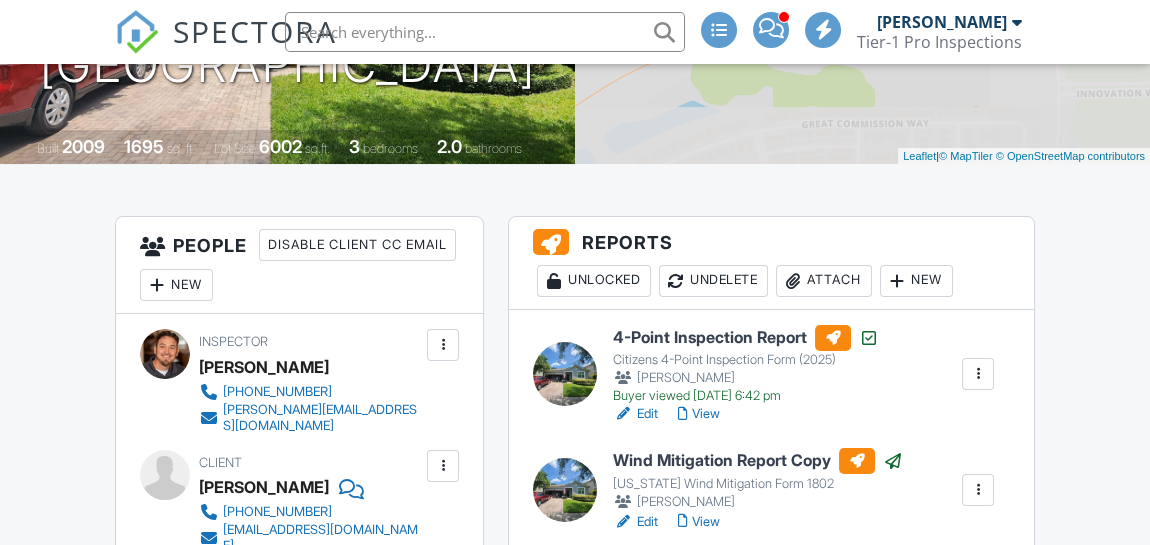 scroll, scrollTop: 533, scrollLeft: 0, axis: vertical 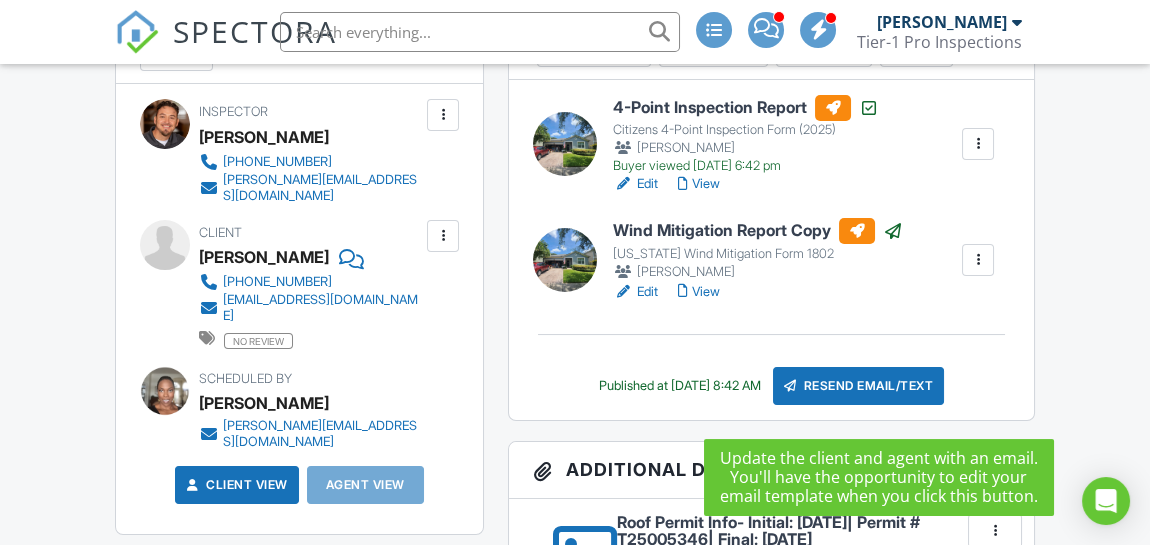 click on "Resend Email/Text" at bounding box center [859, 386] 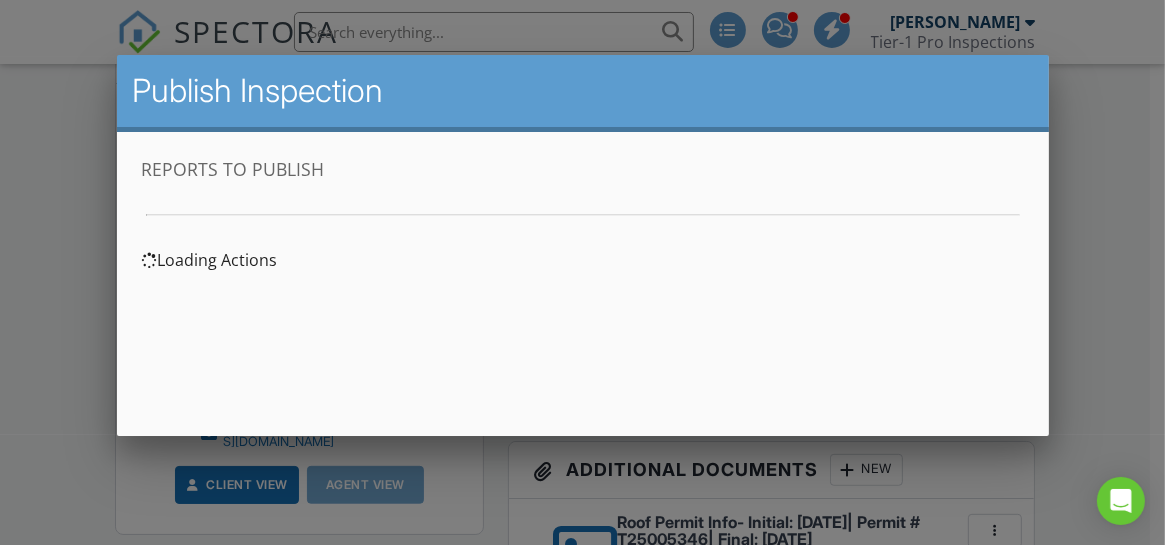scroll, scrollTop: 0, scrollLeft: 0, axis: both 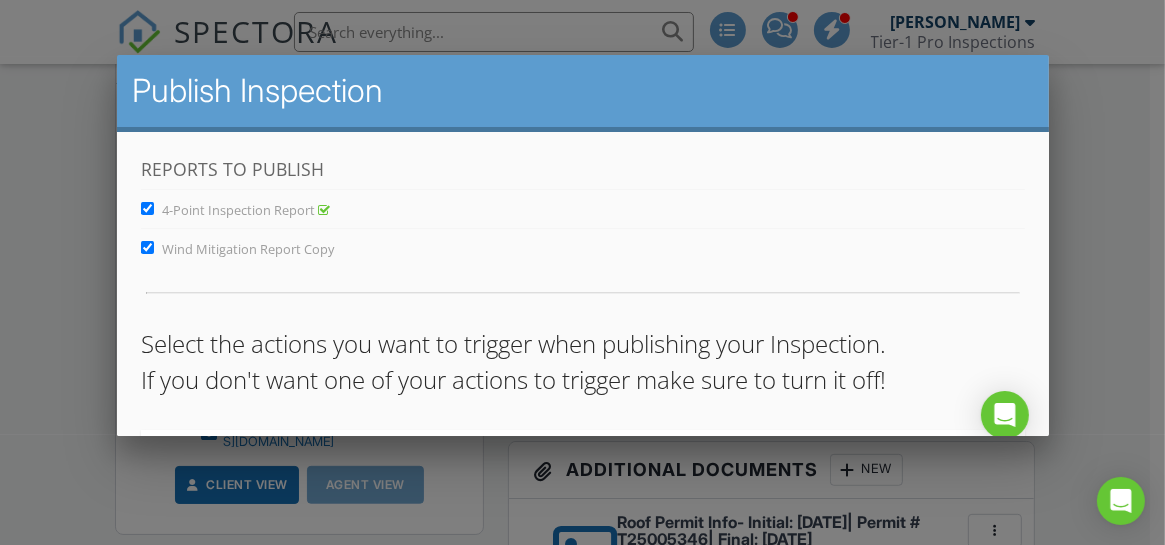 click on "Wind Mitigation Report Copy" at bounding box center (146, 246) 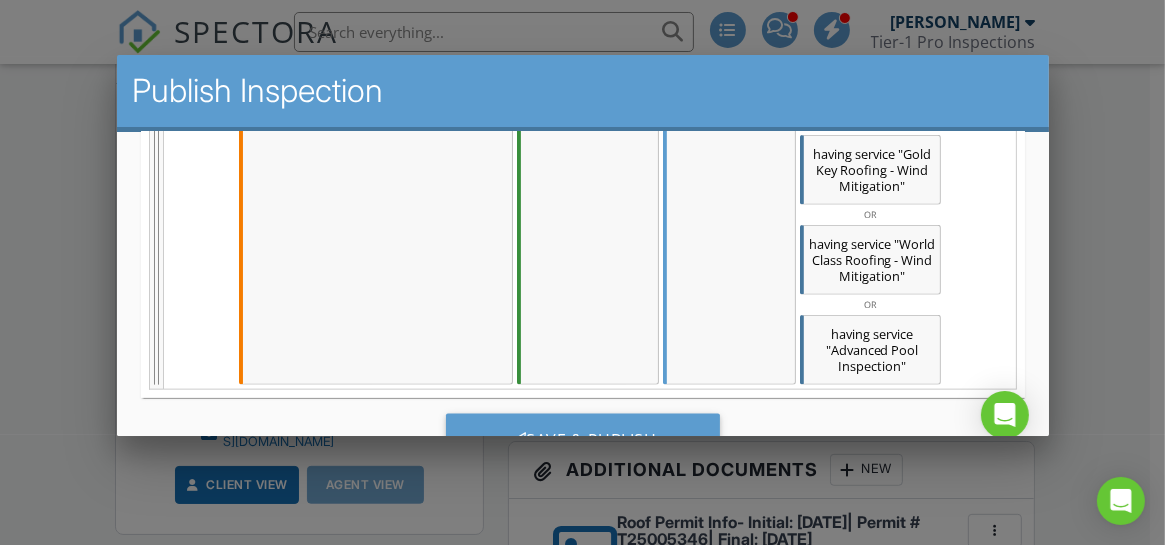 scroll, scrollTop: 2104, scrollLeft: 0, axis: vertical 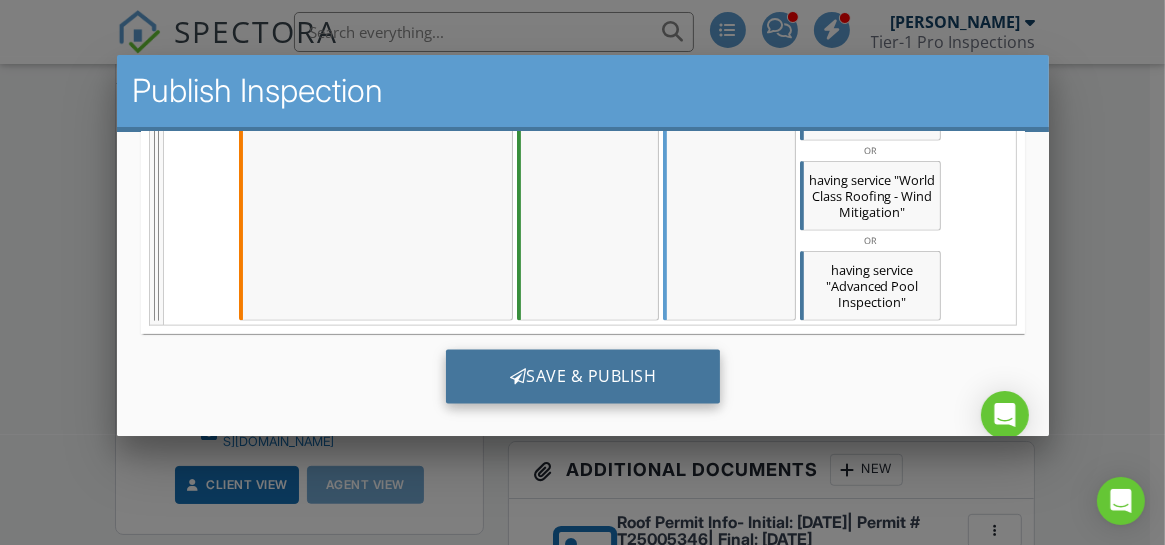 click on "Save & Publish" at bounding box center [582, 376] 